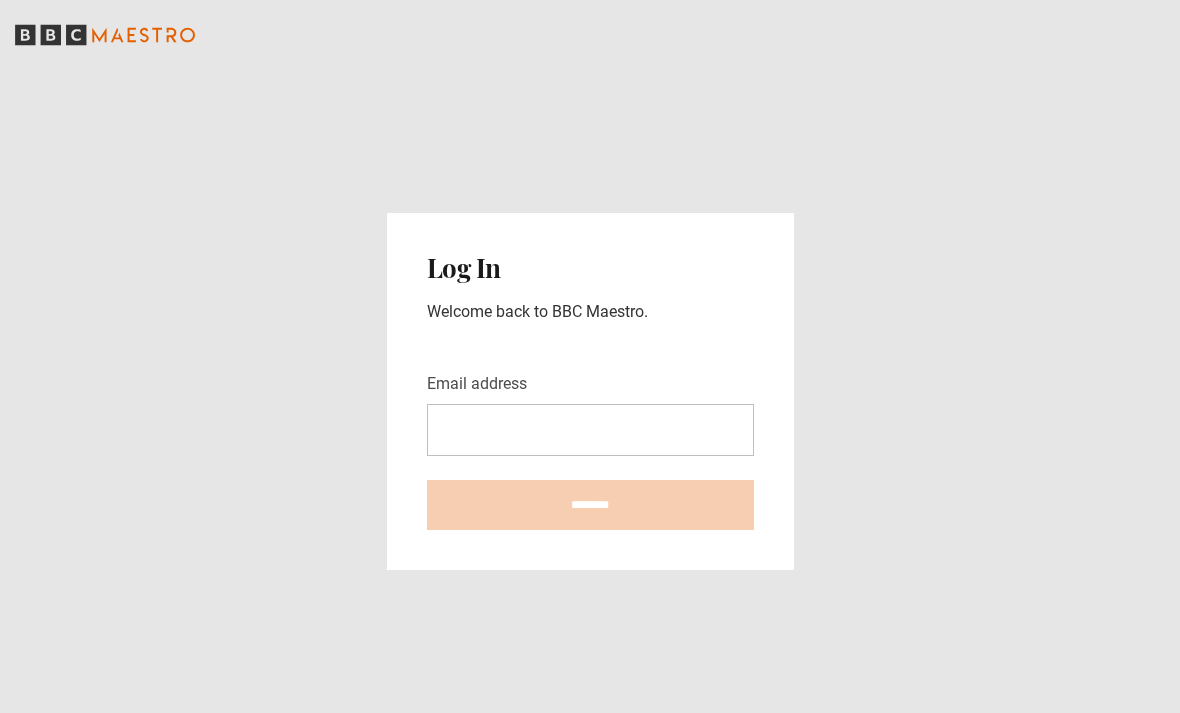scroll, scrollTop: 0, scrollLeft: 0, axis: both 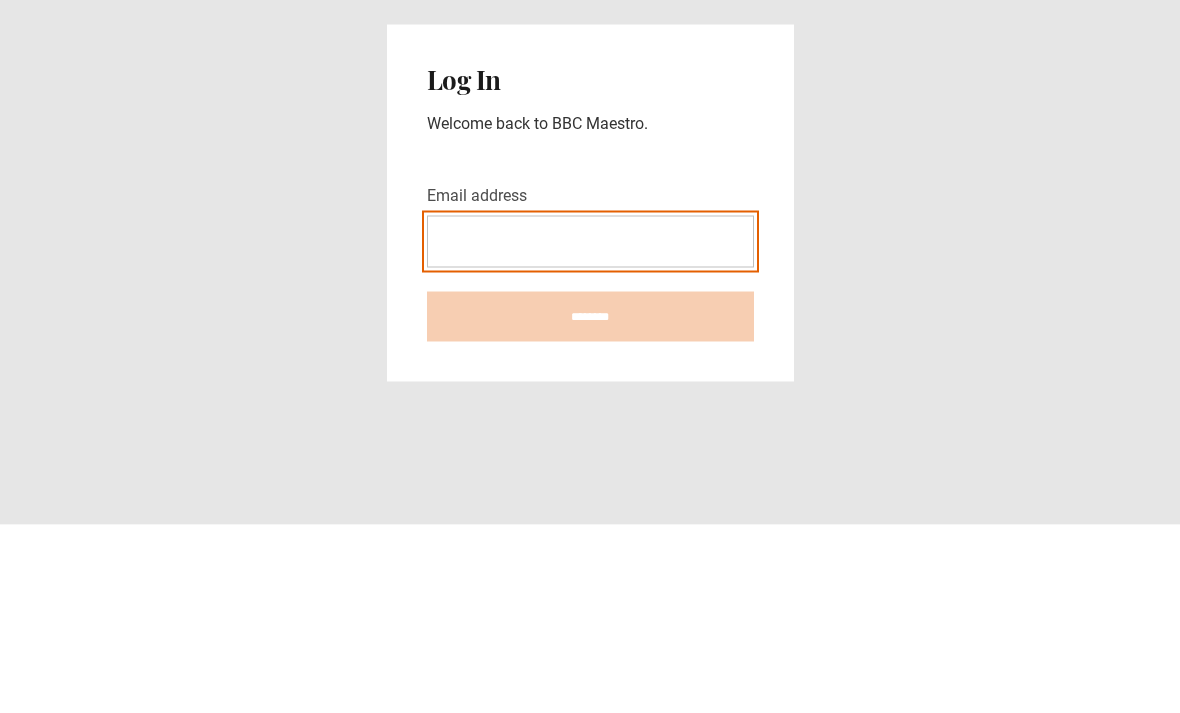 type on "**********" 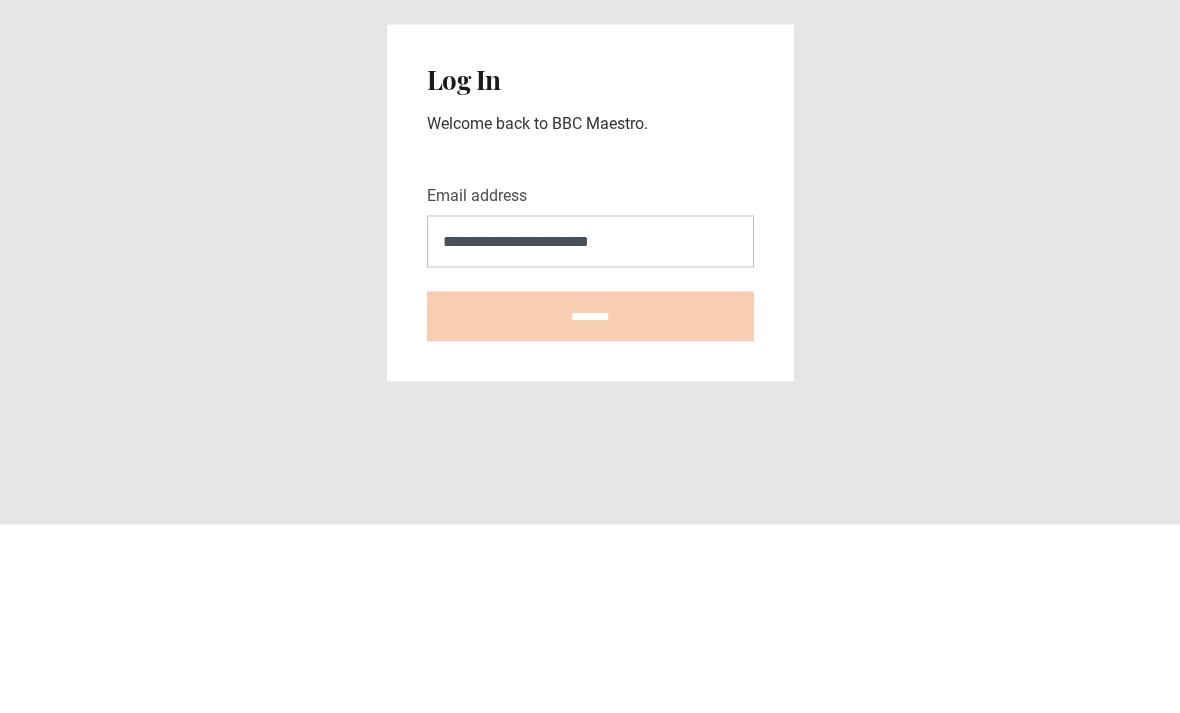 click on "********" at bounding box center (590, 505) 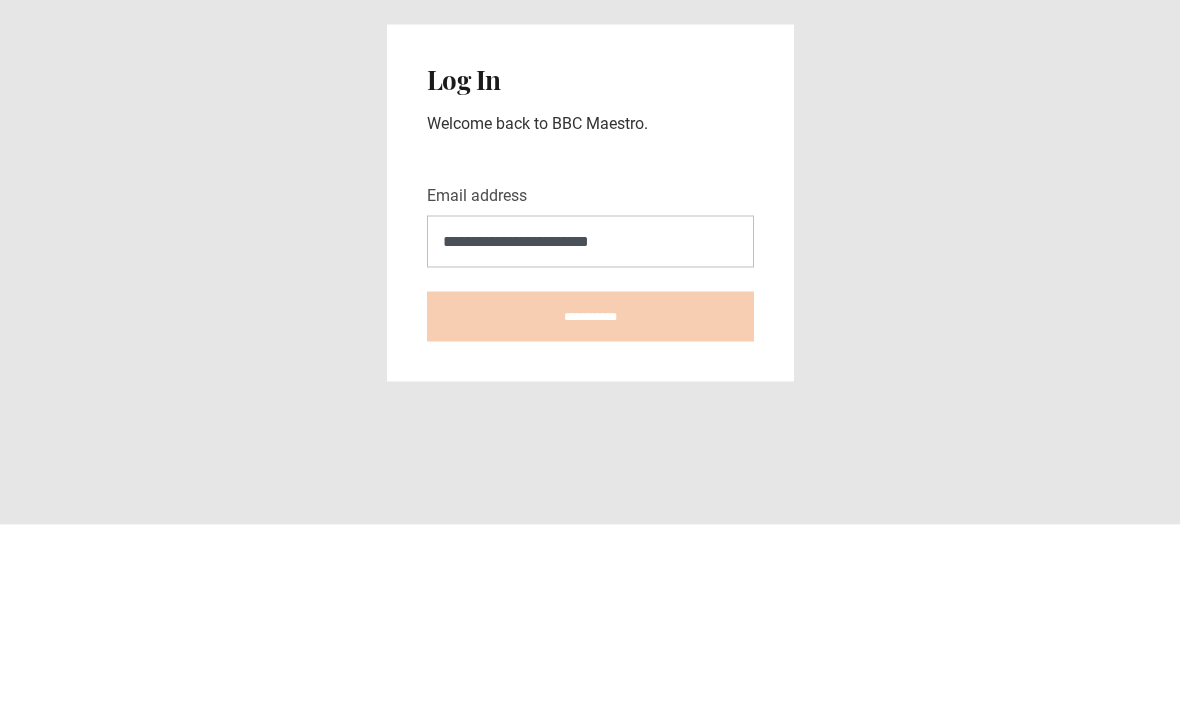 type on "**********" 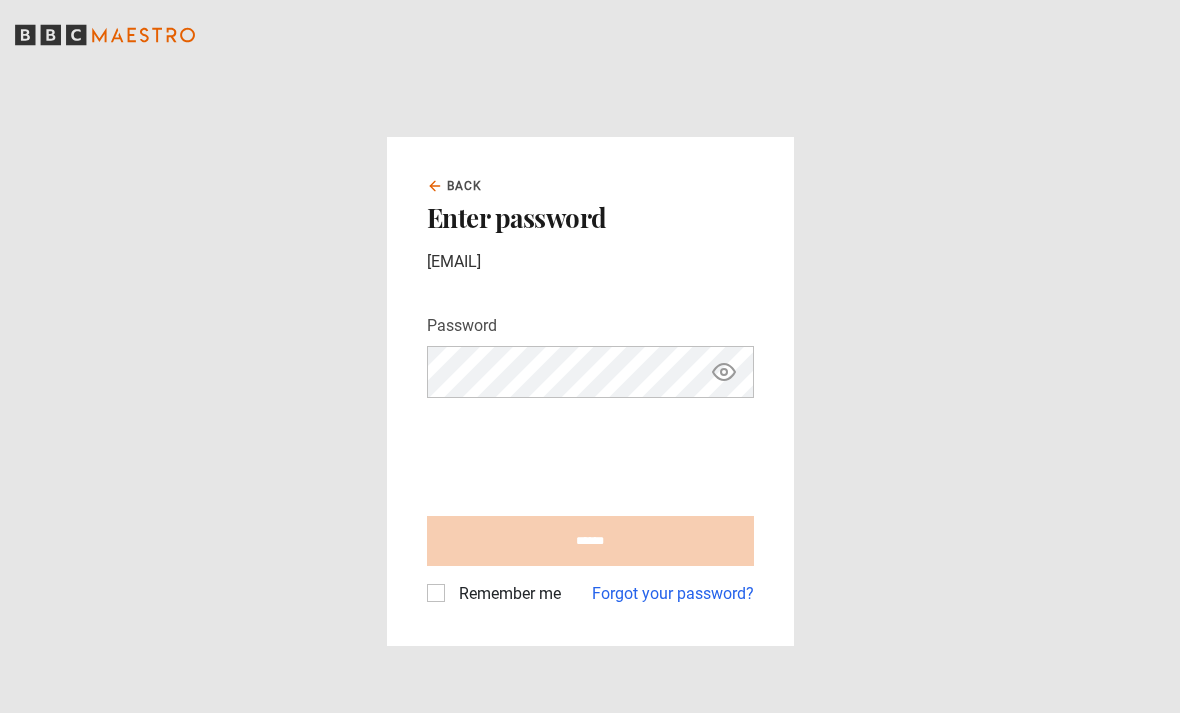 scroll, scrollTop: 0, scrollLeft: 0, axis: both 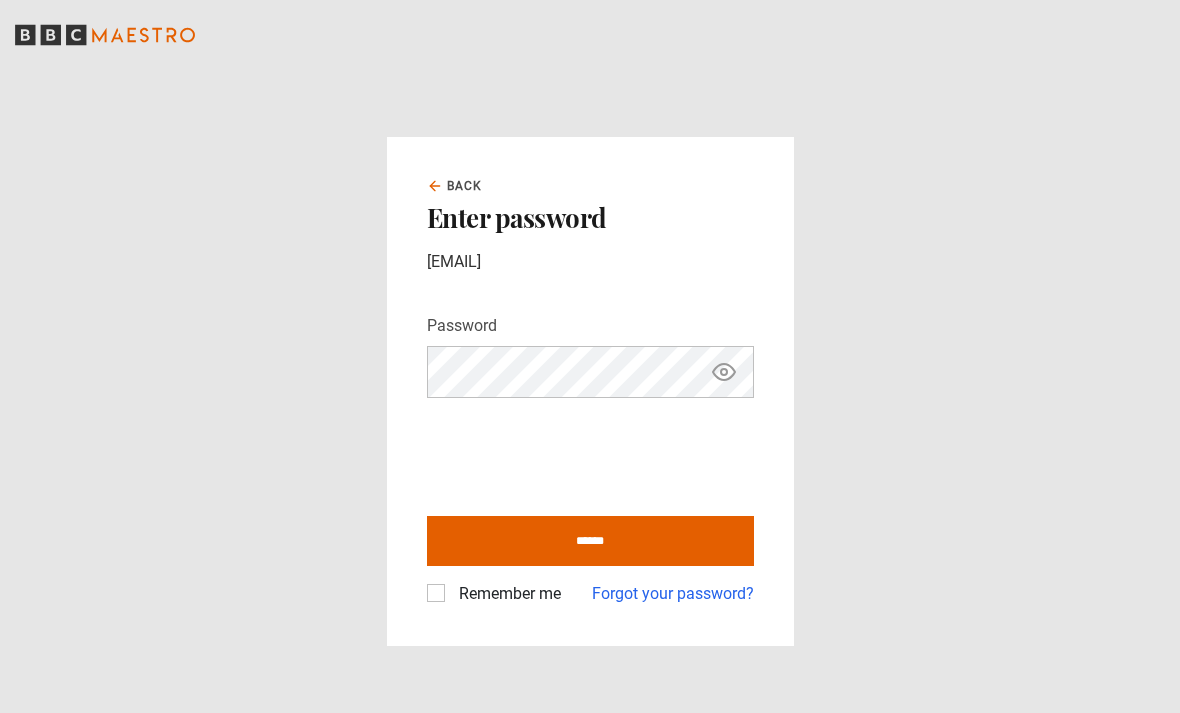 click on "******" at bounding box center (590, 541) 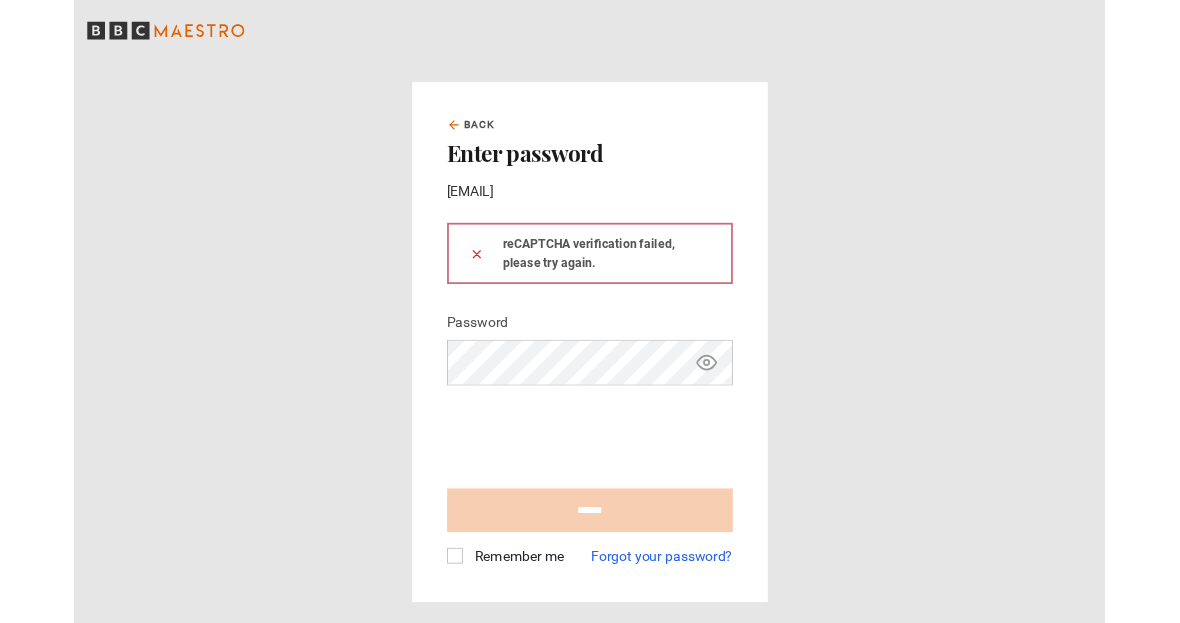 scroll, scrollTop: 0, scrollLeft: 0, axis: both 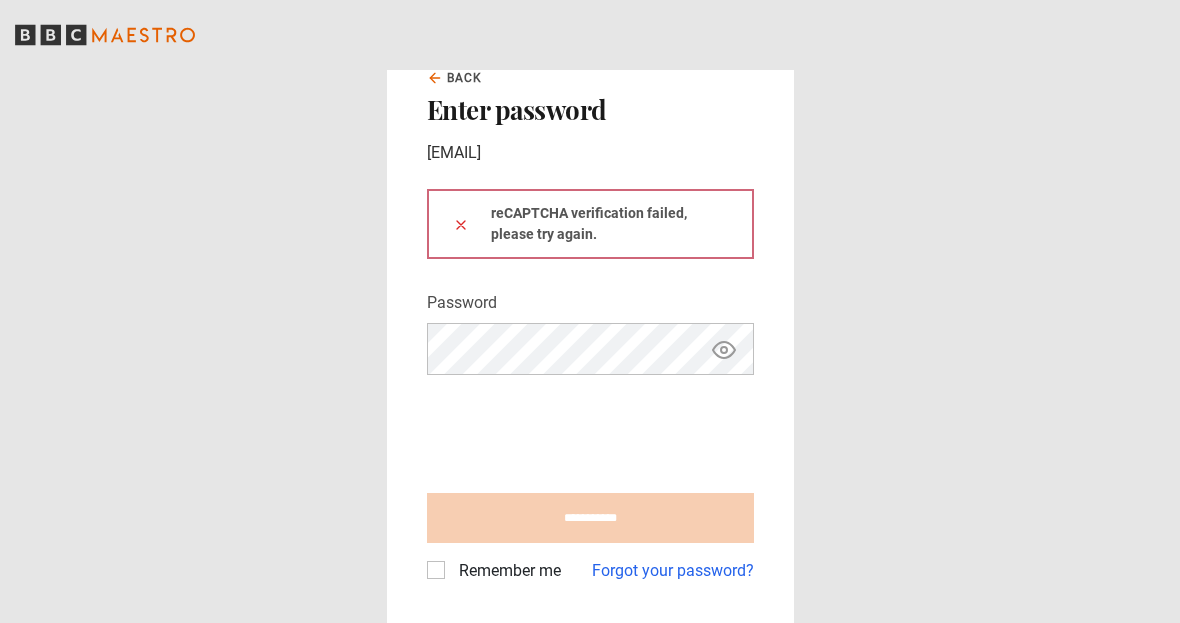 type on "**********" 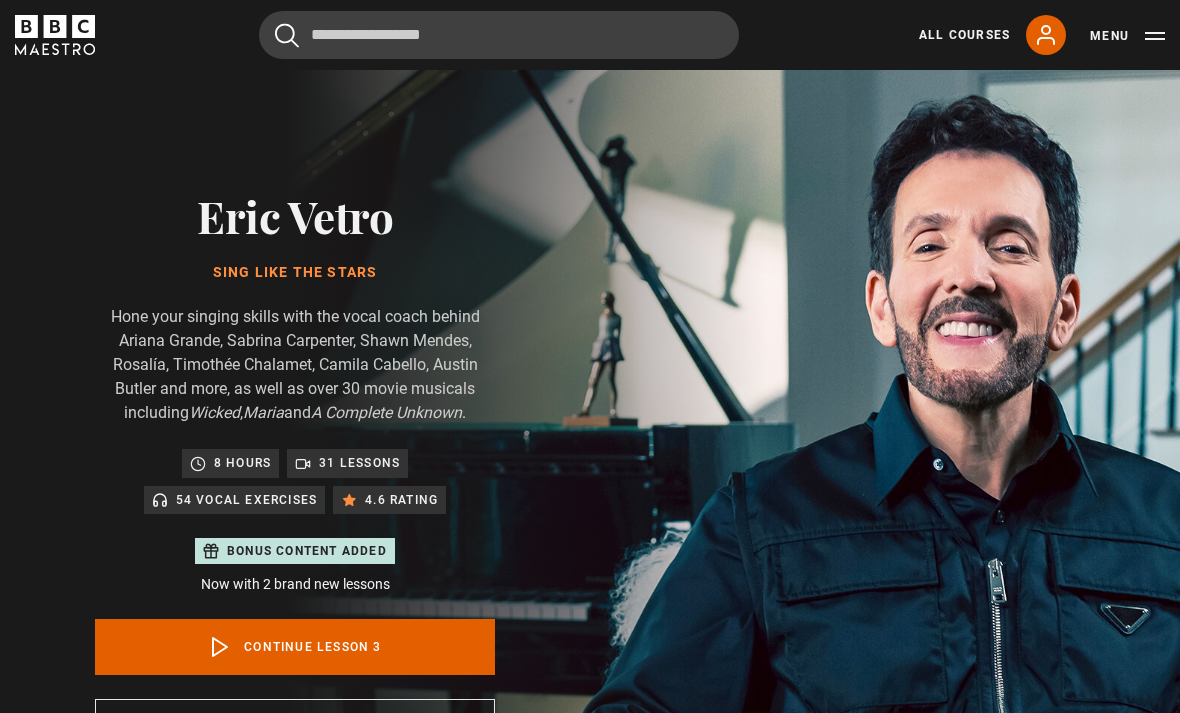scroll, scrollTop: 875, scrollLeft: 0, axis: vertical 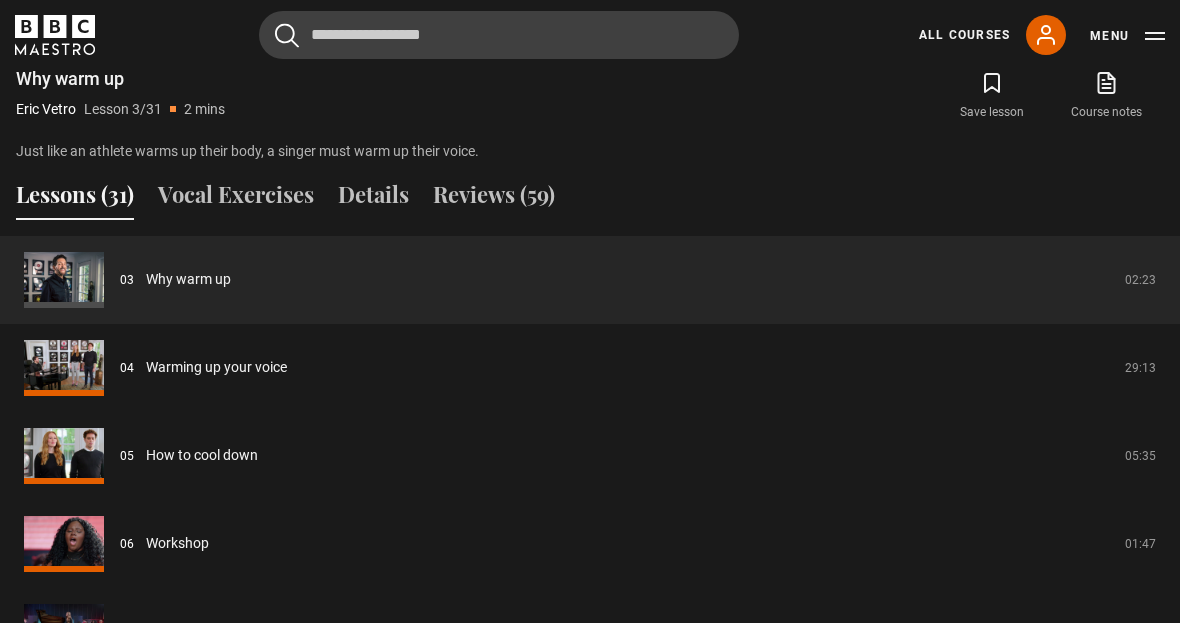 click on "Vocal Exercises" at bounding box center (236, 200) 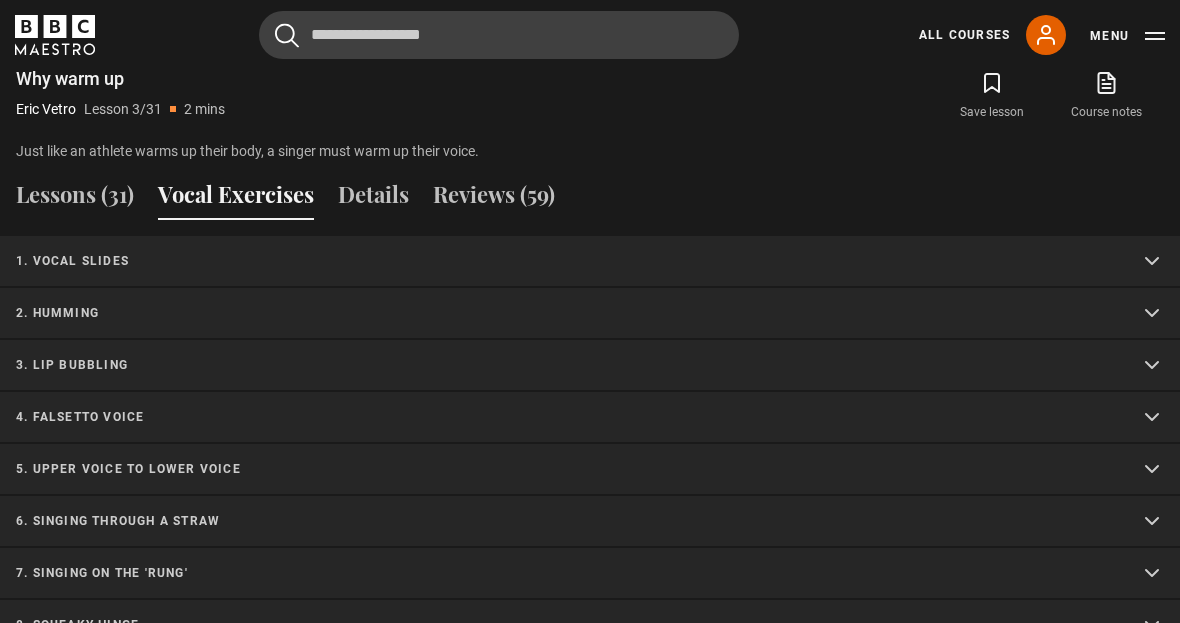 click on "2. Humming" at bounding box center (566, 313) 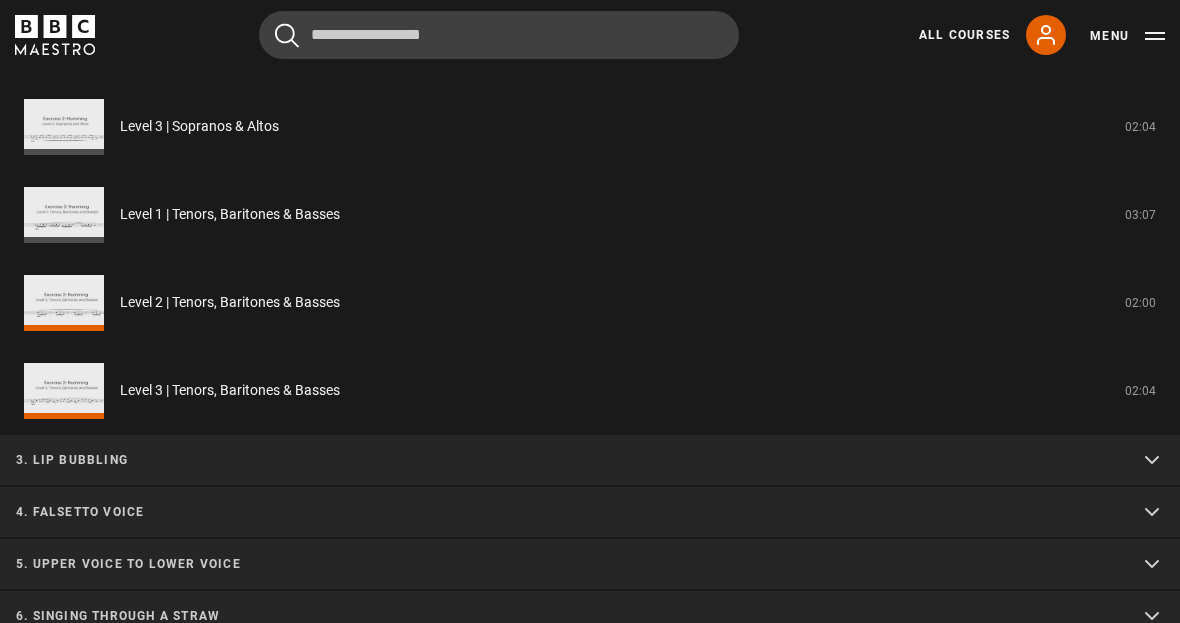 scroll, scrollTop: 2095, scrollLeft: 0, axis: vertical 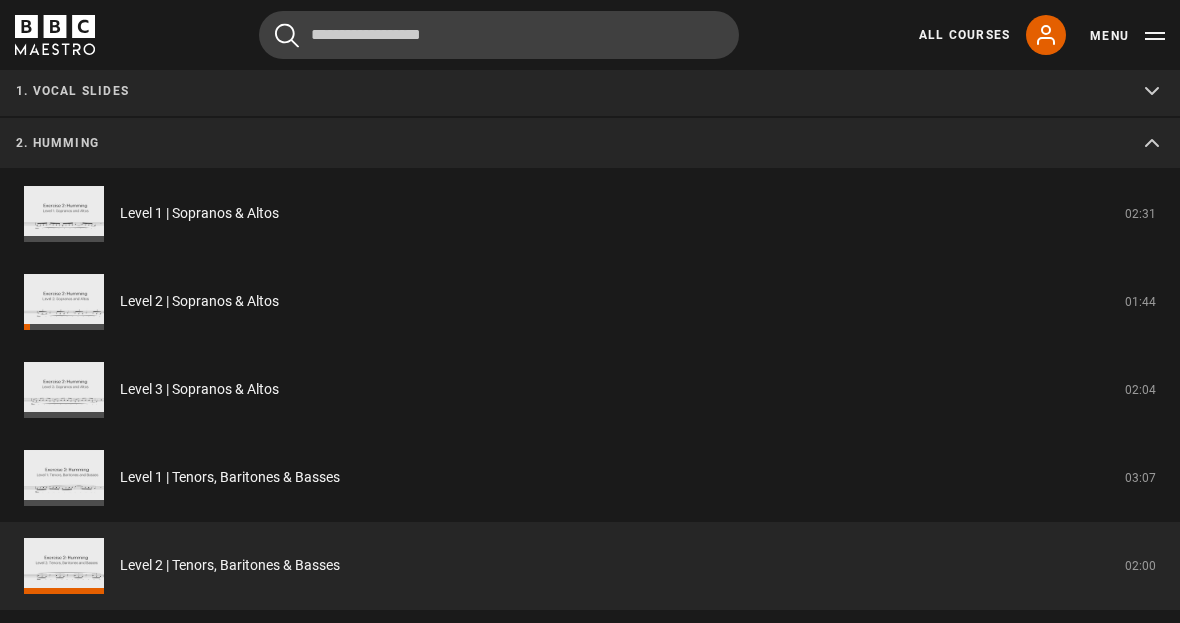 click on "Level 3 | Tenors, Baritones & Basses" at bounding box center (230, 654) 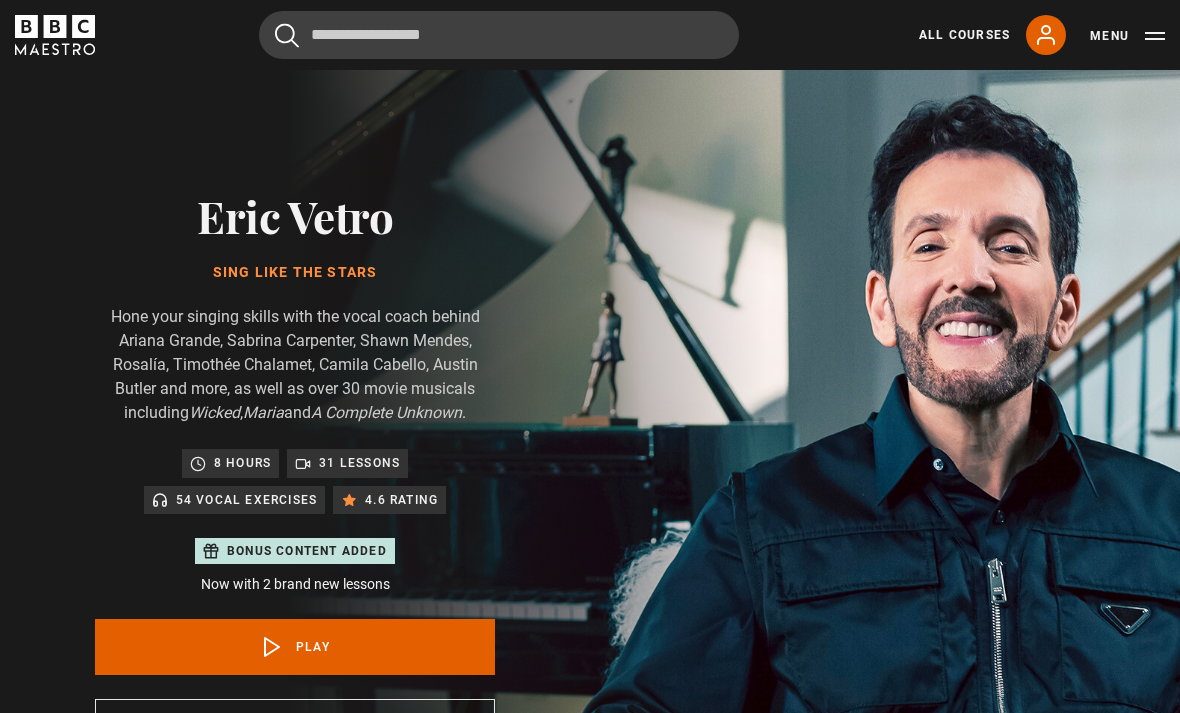 scroll, scrollTop: 875, scrollLeft: 0, axis: vertical 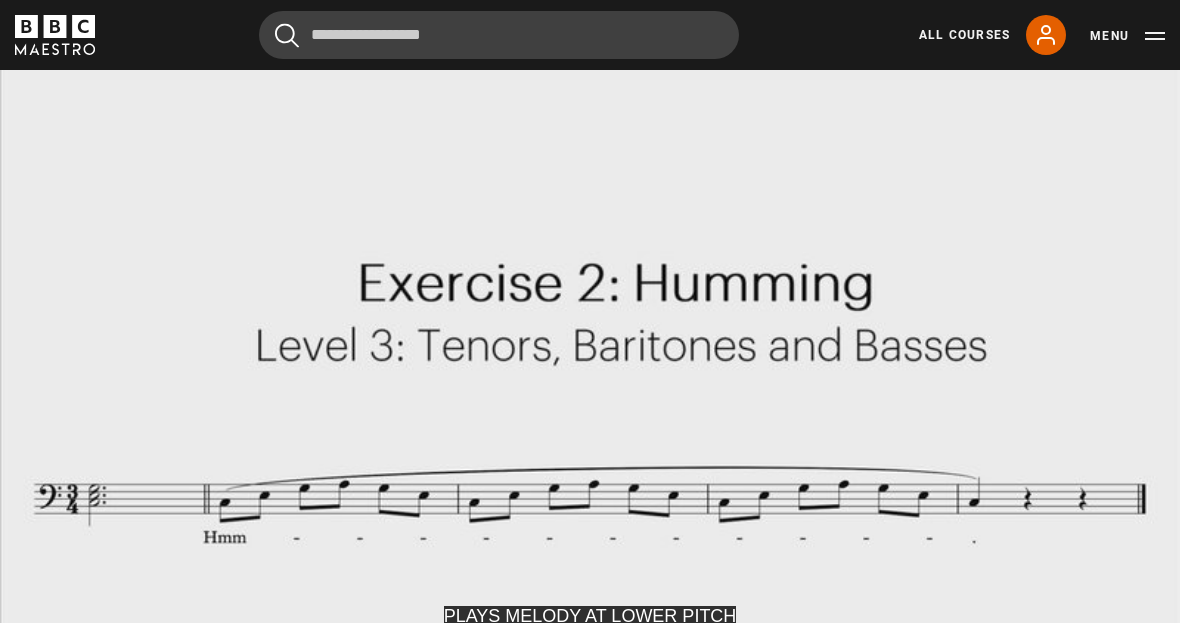 click on "10s Skip Back 10 seconds Pause 10s Skip Forward 10 seconds Loaded :  63.94% Pause Mute Current Time  0:36 - Duration  2:05 1x Playback Rate 2x 1.5x 1x , selected 0.5x Captions captions off English  Captions , selected" at bounding box center [590, 659] 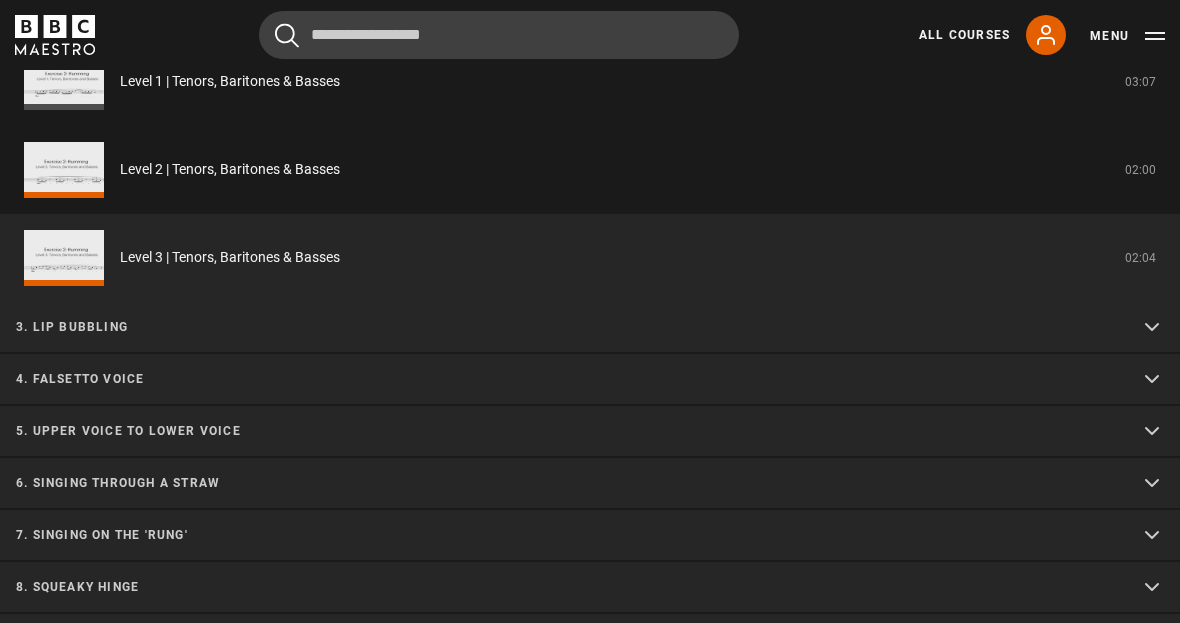 scroll, scrollTop: 2221, scrollLeft: 0, axis: vertical 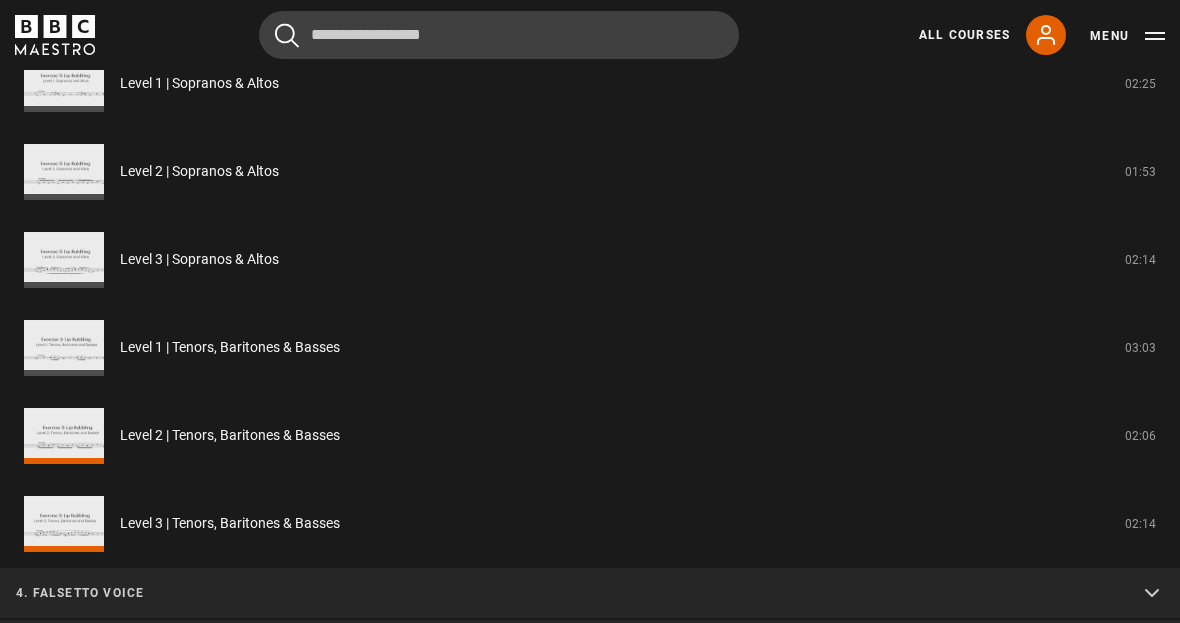 click on "Level 2 | Tenors, Baritones & Basses" at bounding box center [230, 435] 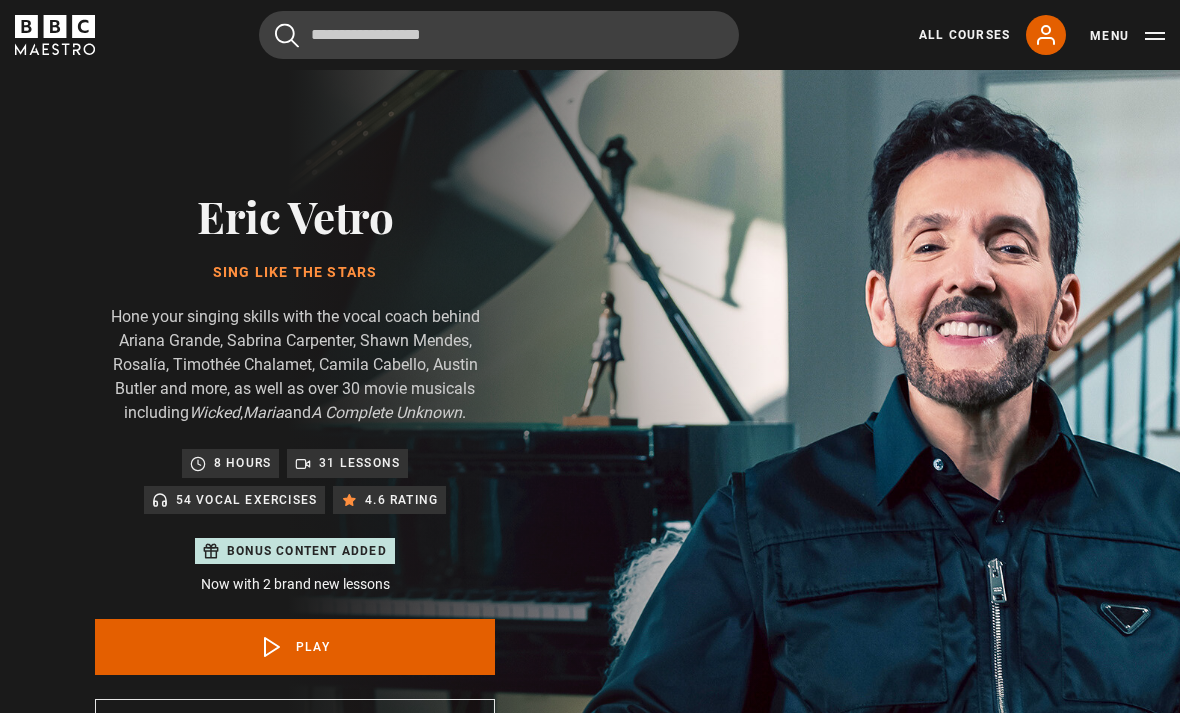 scroll, scrollTop: 875, scrollLeft: 0, axis: vertical 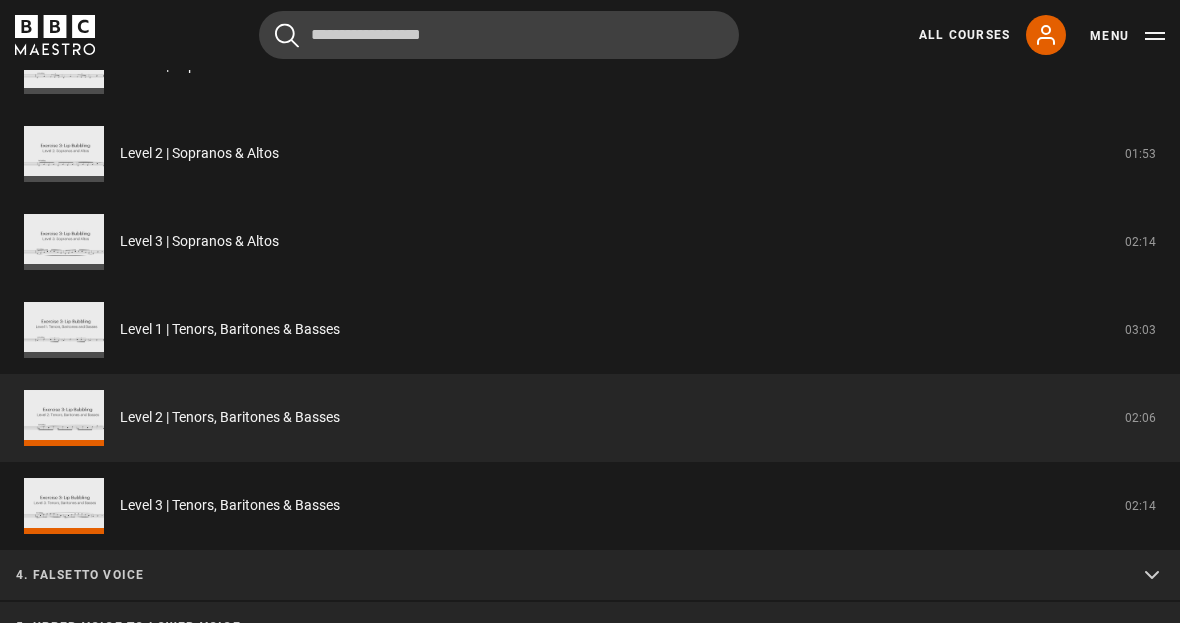 click on "Level 3 | Tenors, Baritones & Basses" at bounding box center [230, 505] 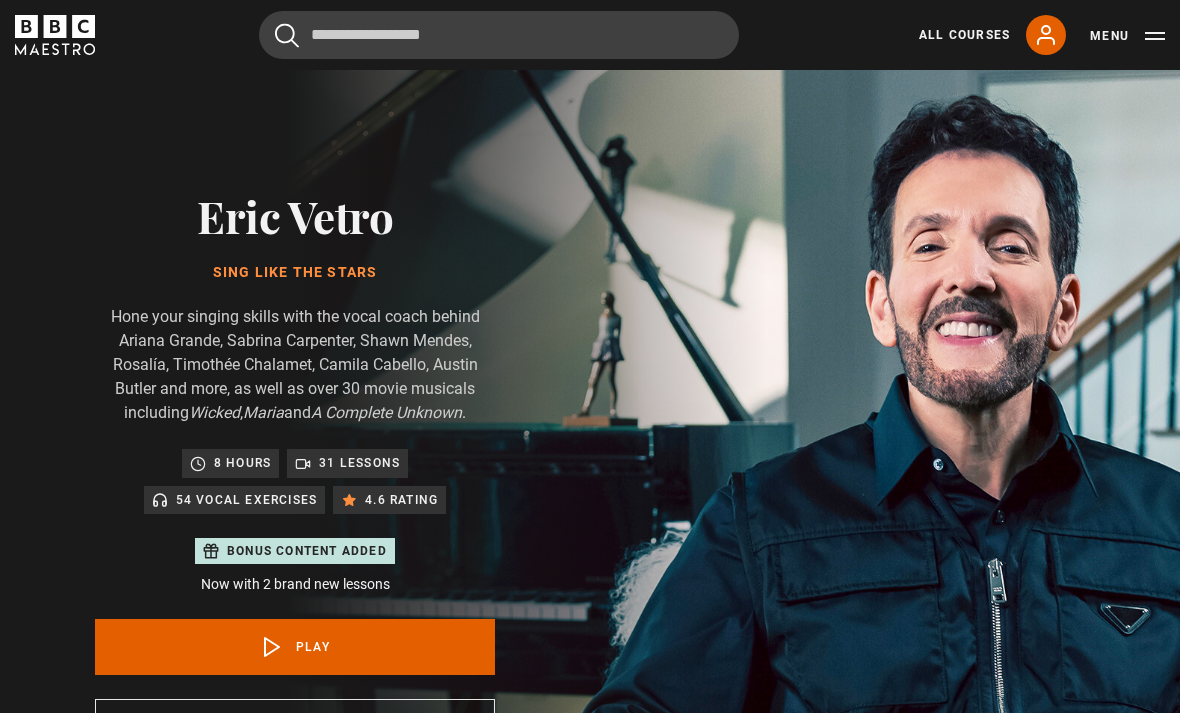 scroll, scrollTop: 875, scrollLeft: 0, axis: vertical 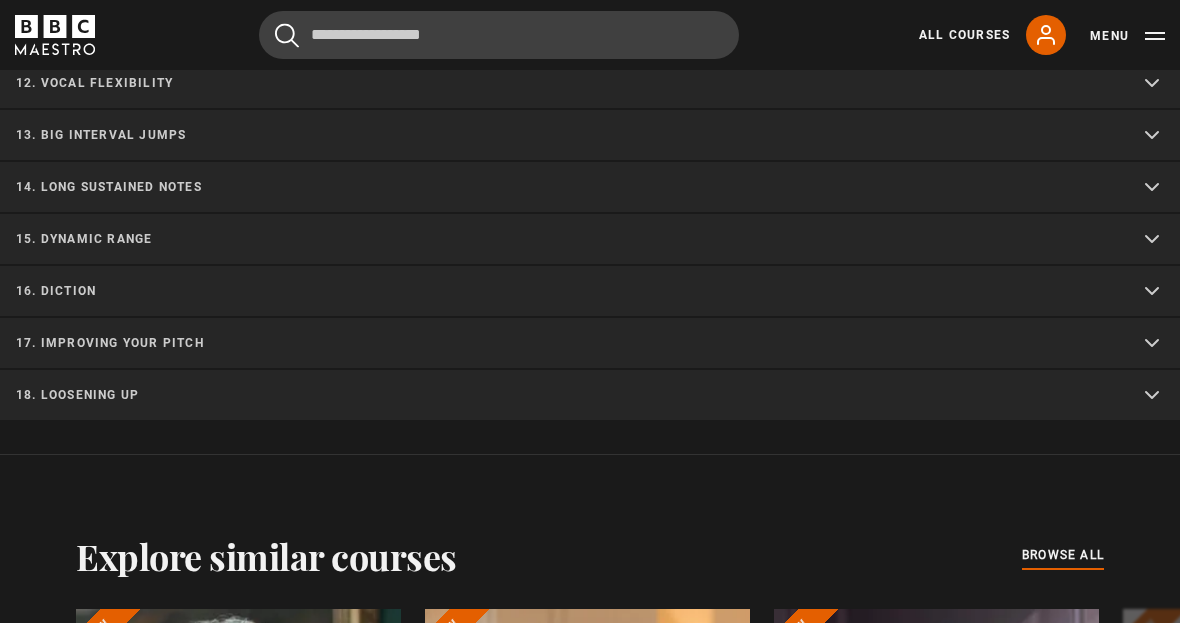 click on "17. Improving your pitch" at bounding box center [566, 343] 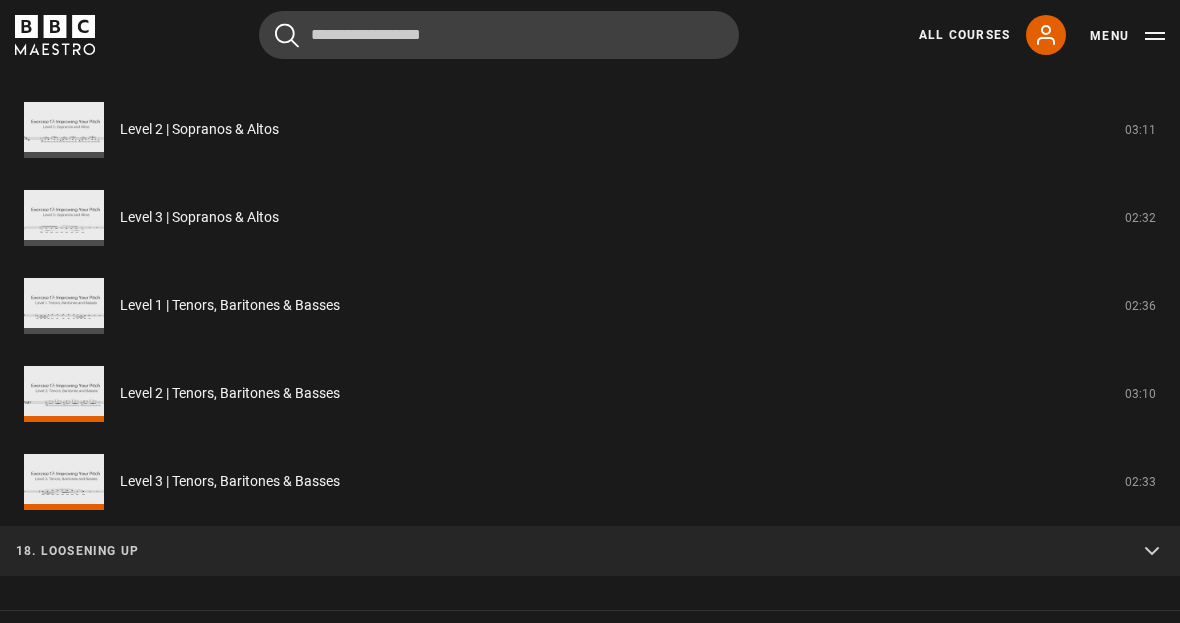 scroll, scrollTop: 3334, scrollLeft: 0, axis: vertical 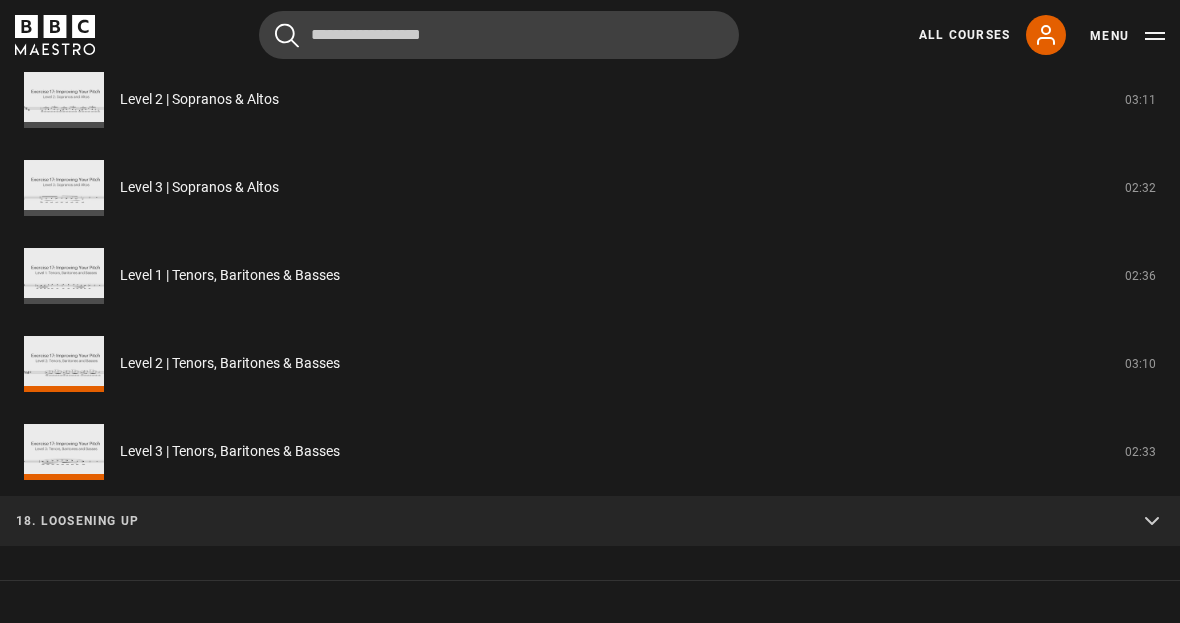 click on "Level 2 | Tenors, Baritones & Basses" at bounding box center (230, 364) 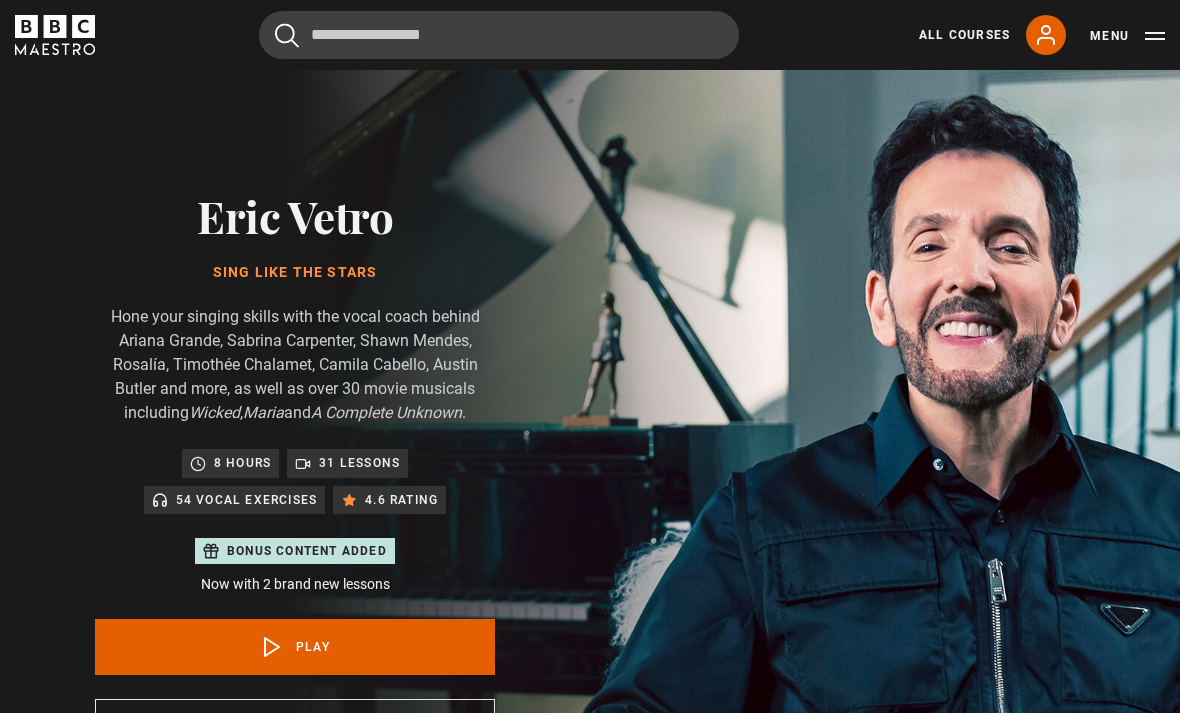 scroll, scrollTop: 875, scrollLeft: 0, axis: vertical 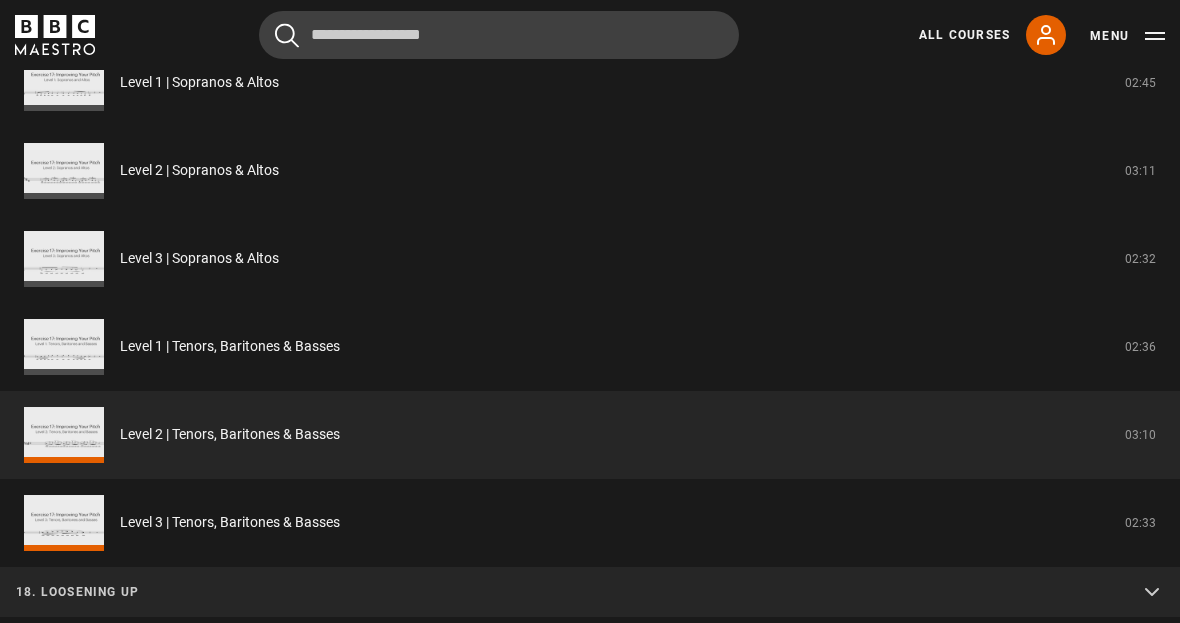click on "Level 3 | Tenors, Baritones & Basses" at bounding box center [230, 522] 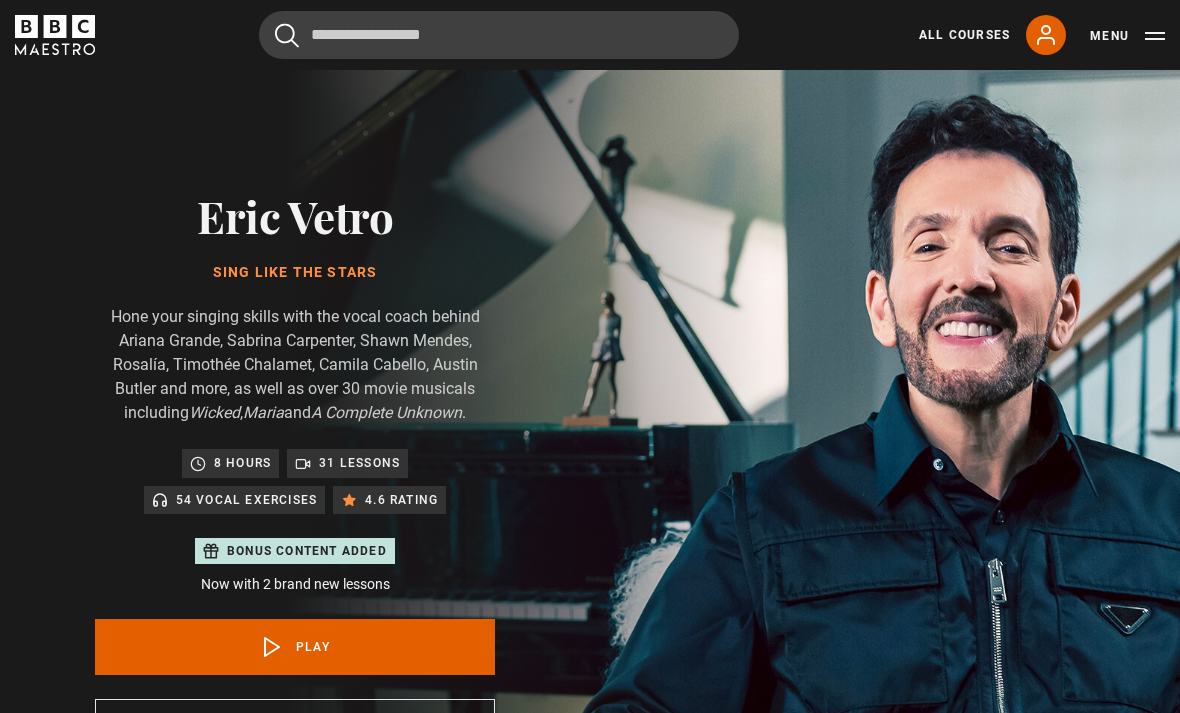 scroll, scrollTop: 875, scrollLeft: 0, axis: vertical 